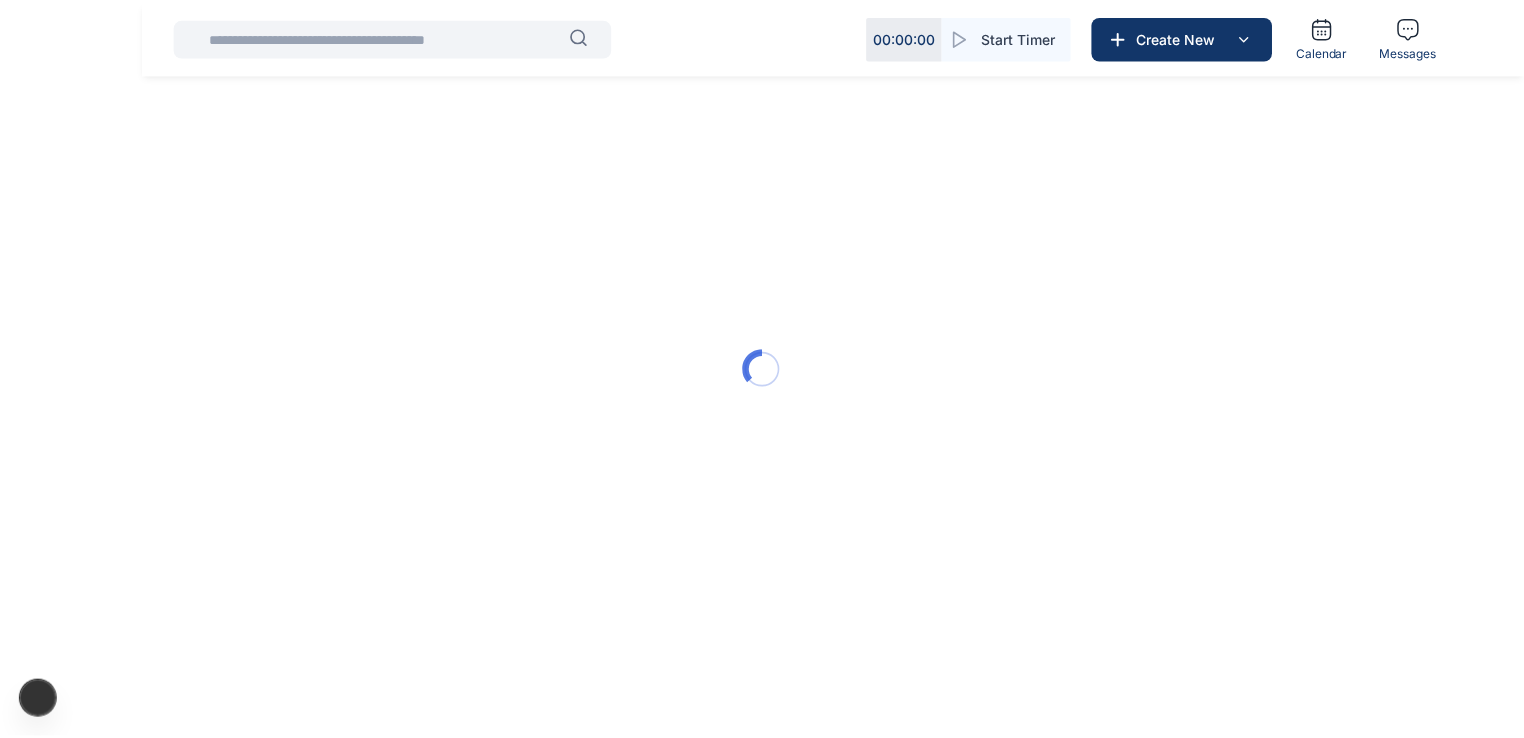 scroll, scrollTop: 0, scrollLeft: 0, axis: both 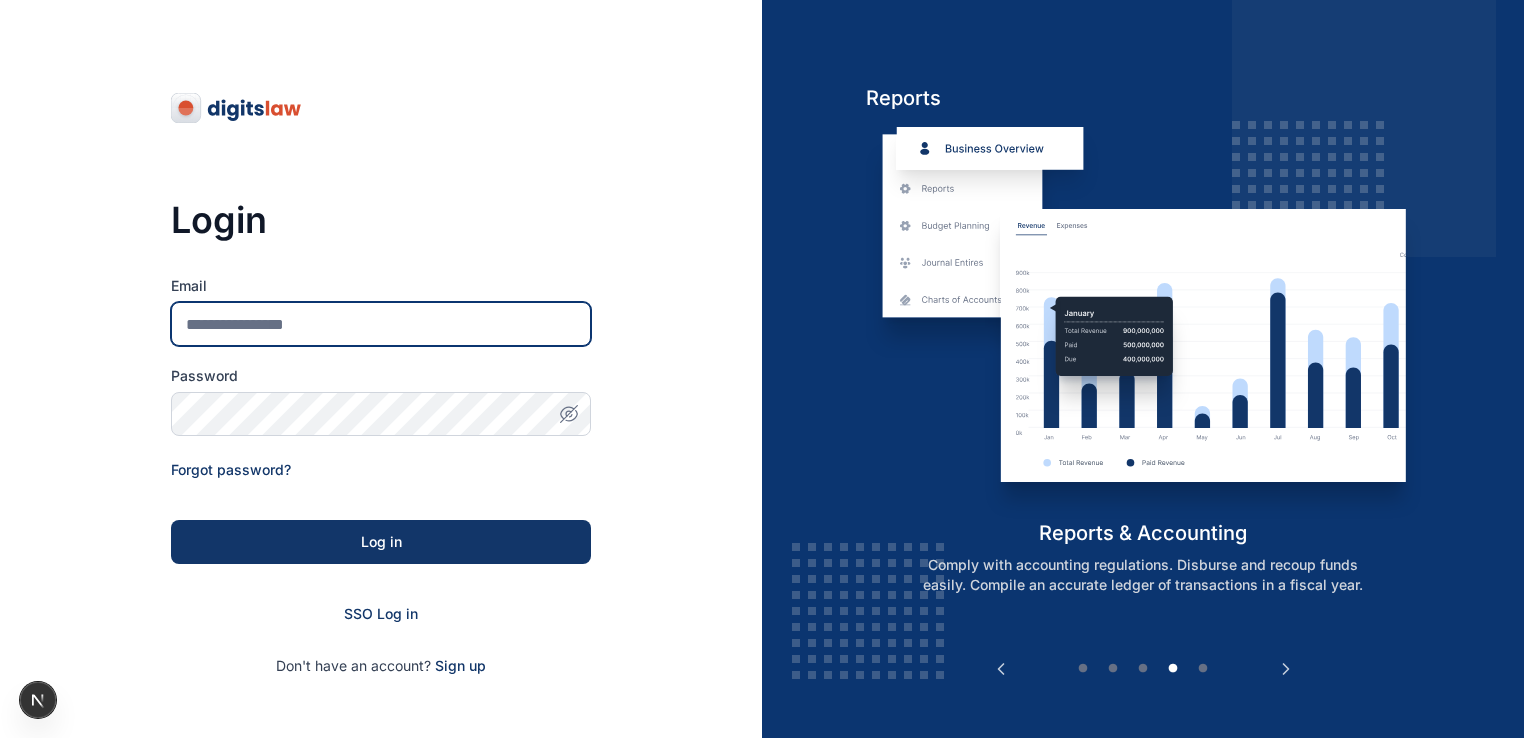 click on "Email" at bounding box center (381, 324) 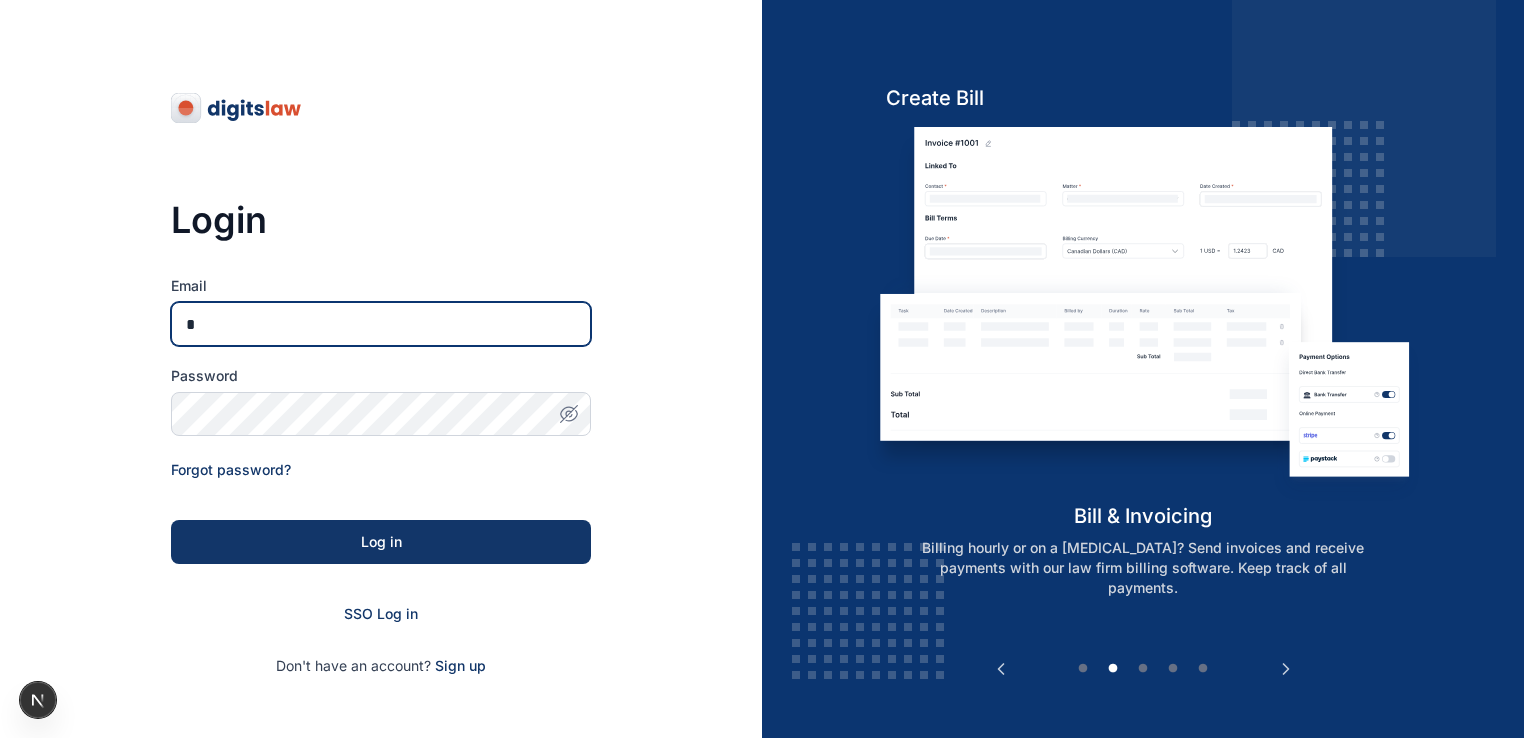 type on "**********" 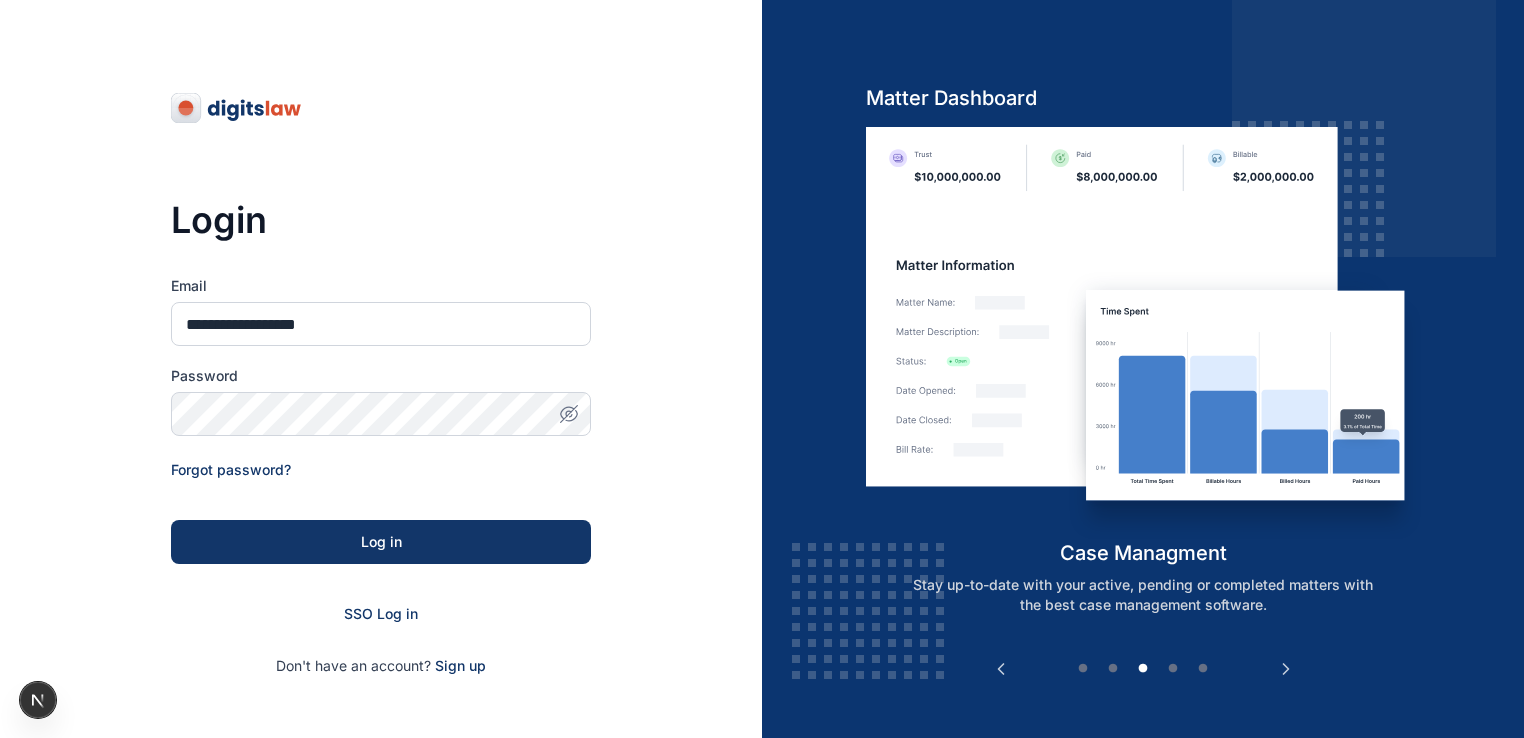 click on "**********" at bounding box center (381, 456) 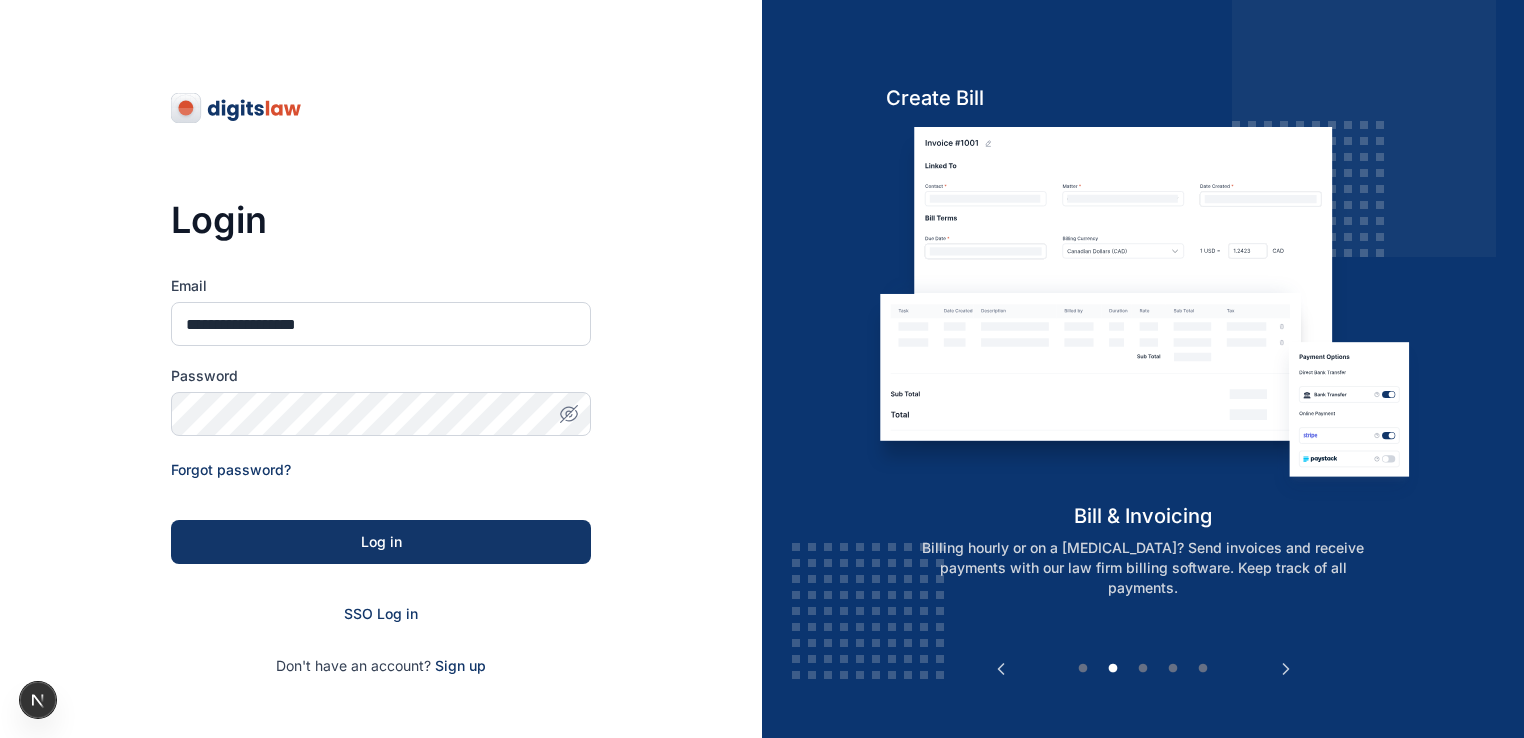 click 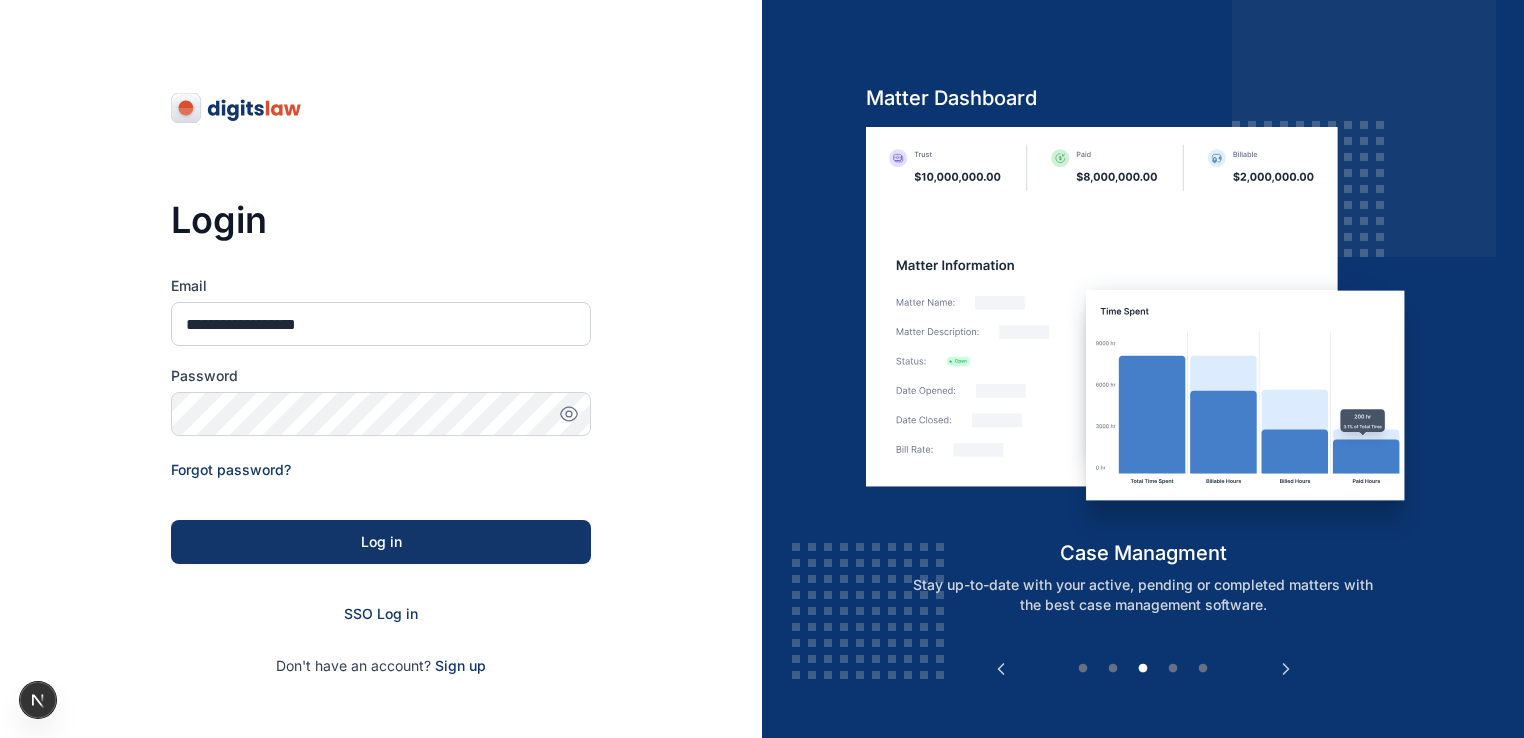 click 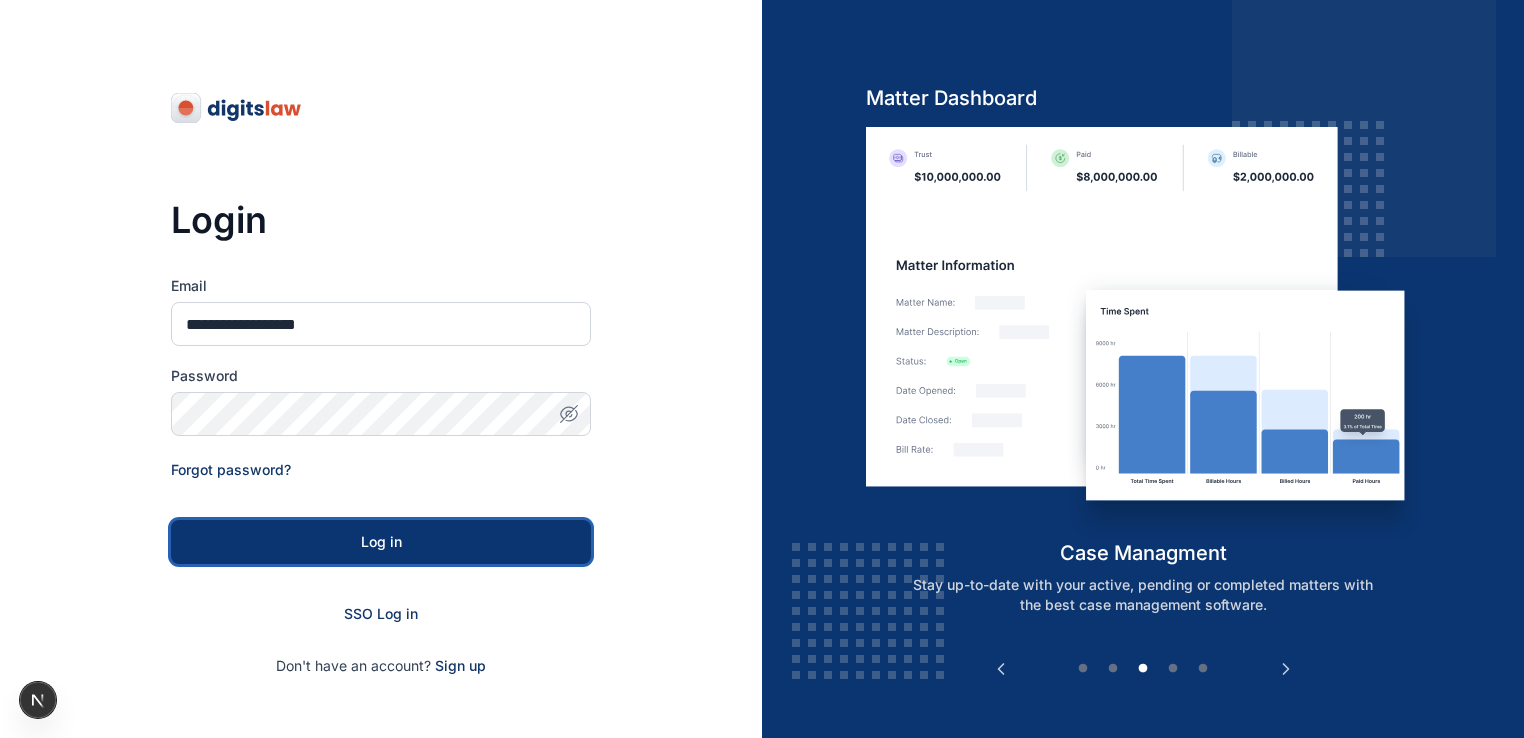 click on "Log in" at bounding box center (381, 542) 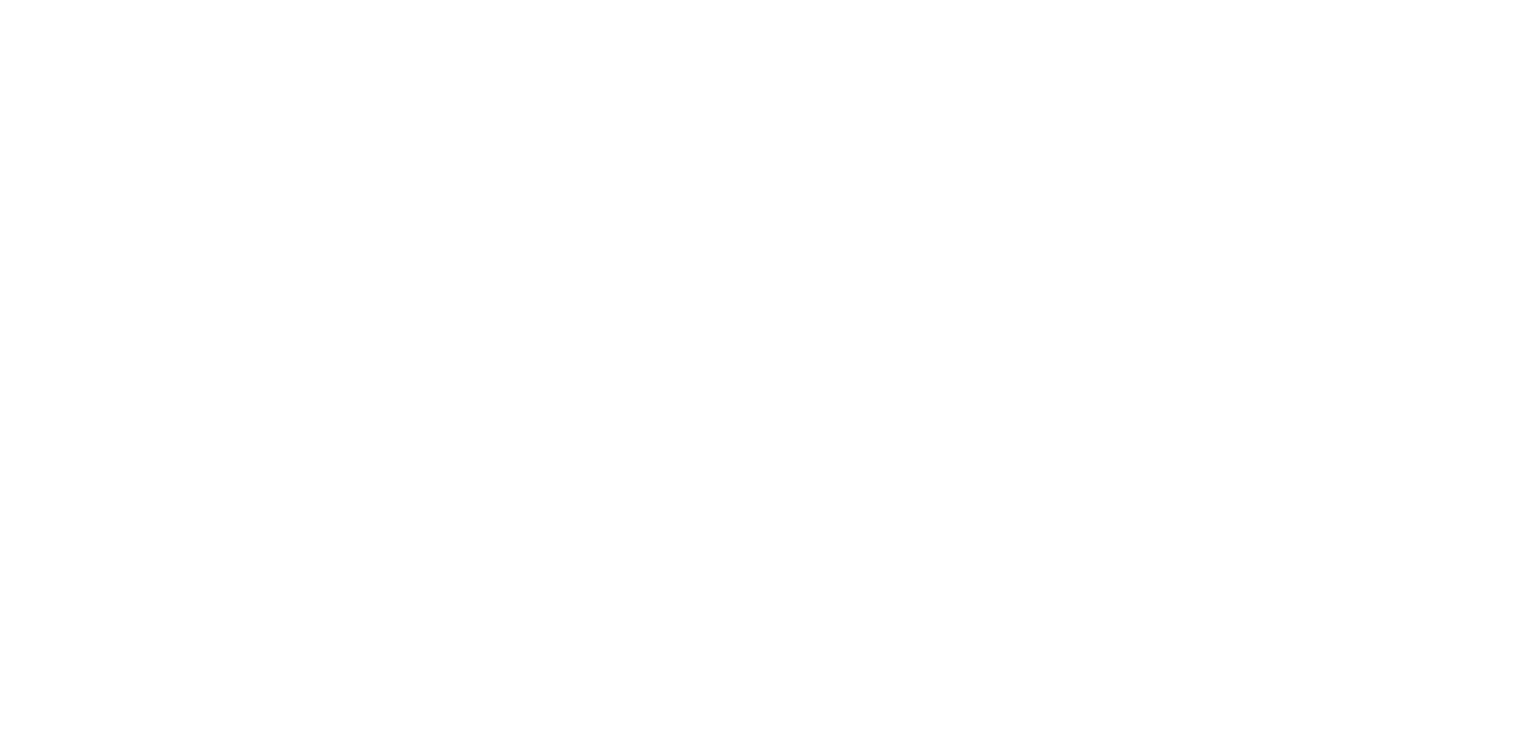 scroll, scrollTop: 0, scrollLeft: 0, axis: both 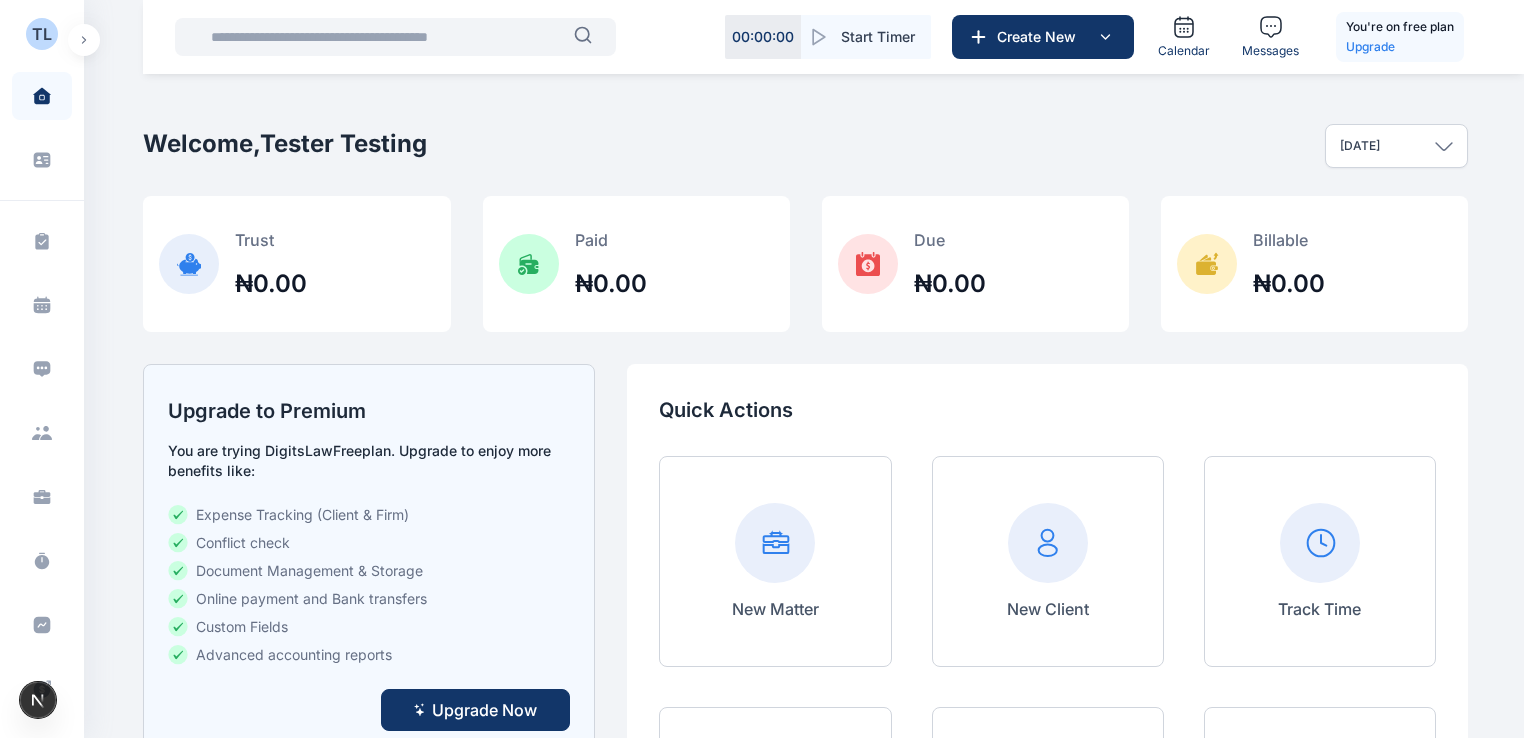 click on "Welcome,  Tester Testing [DATE] [DATE] This week This month This year All time Custom dates" at bounding box center (805, 146) 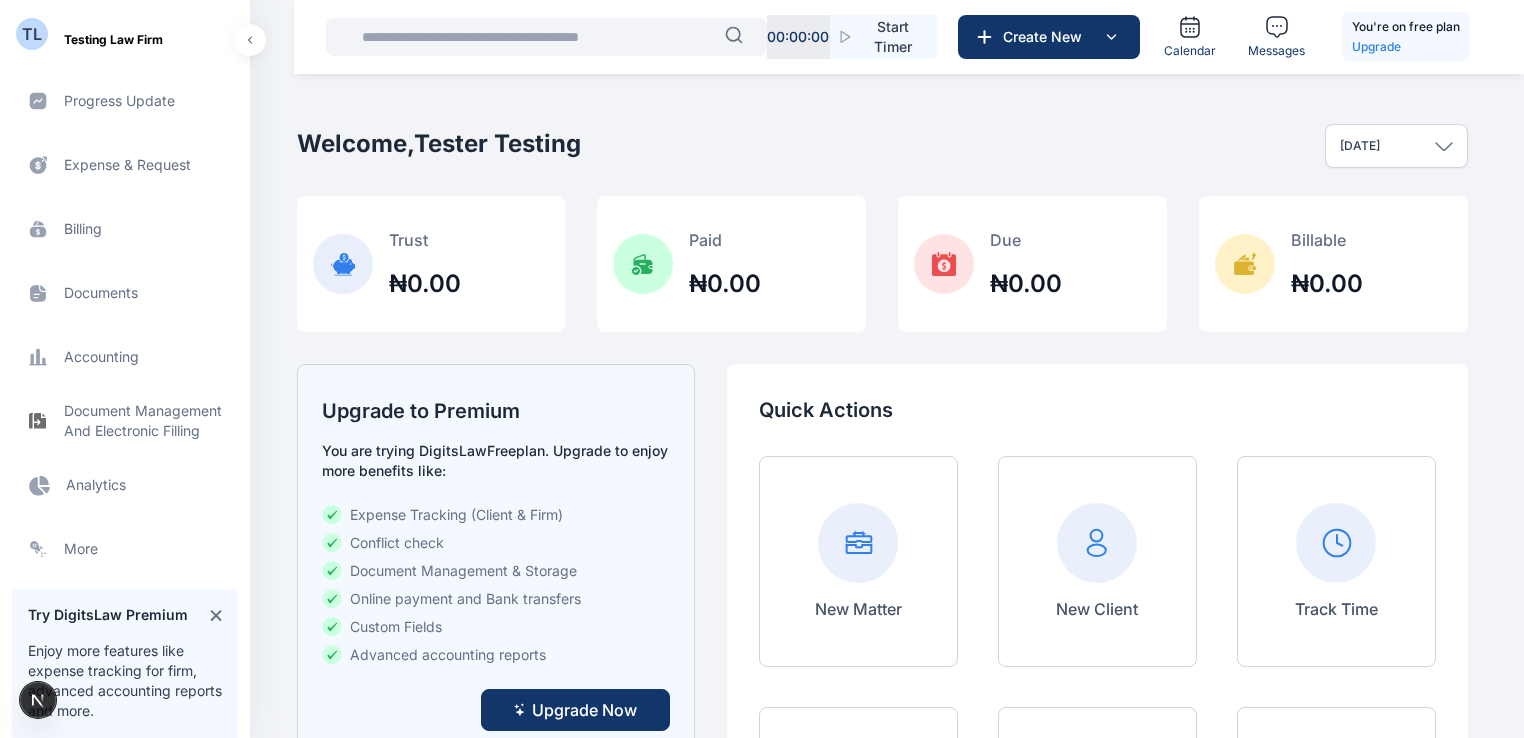 scroll, scrollTop: 568, scrollLeft: 0, axis: vertical 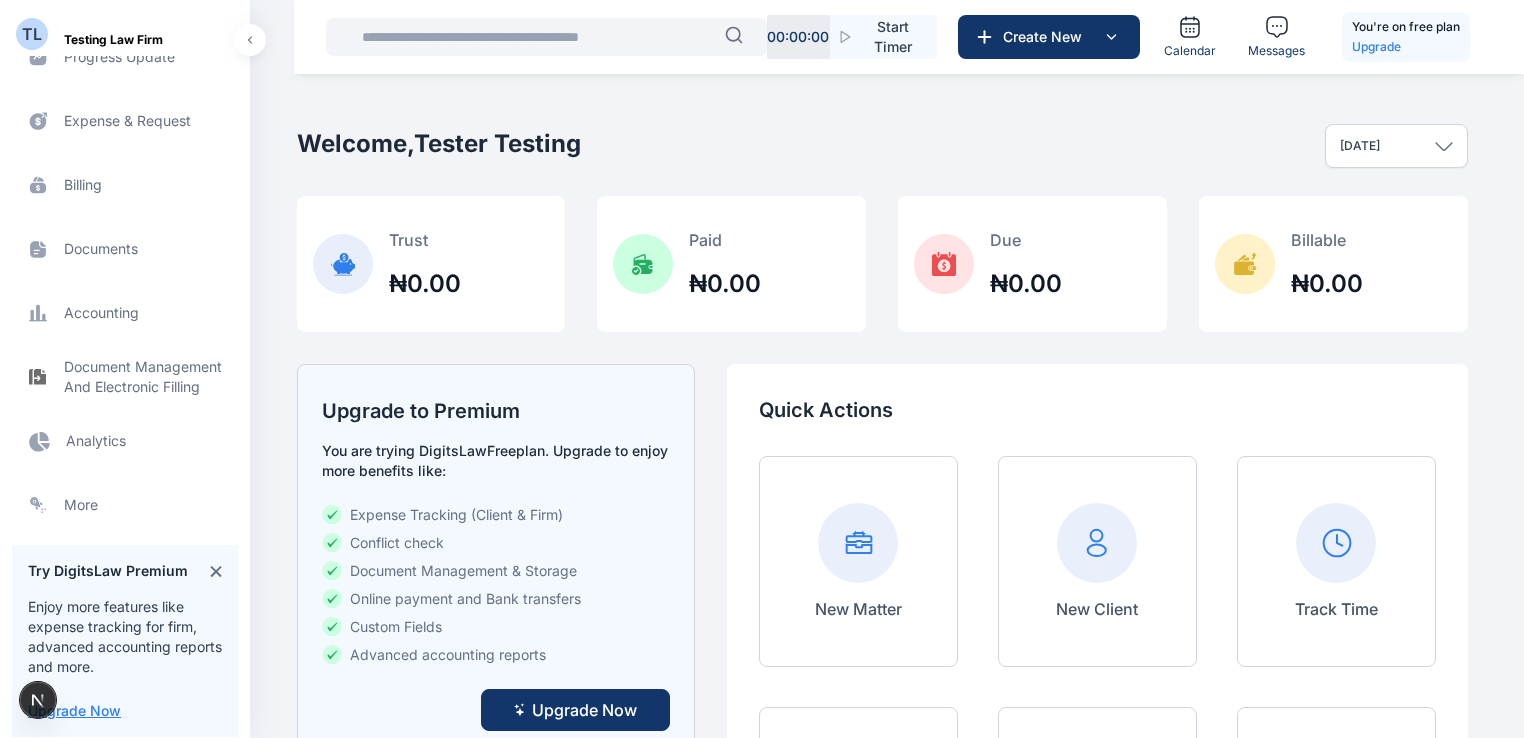 click on "Analytics Analytics Analytics" at bounding box center [125, 441] 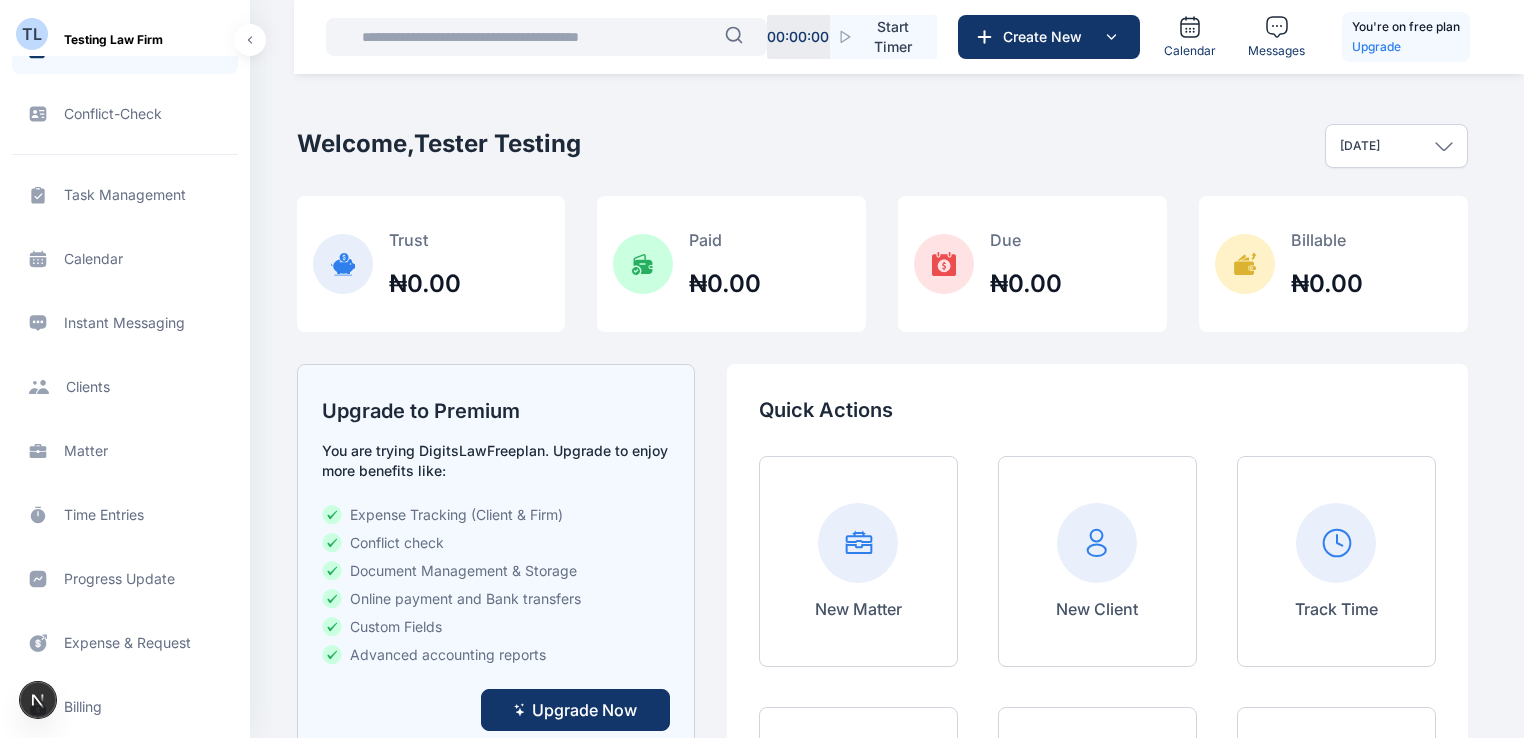scroll, scrollTop: 0, scrollLeft: 0, axis: both 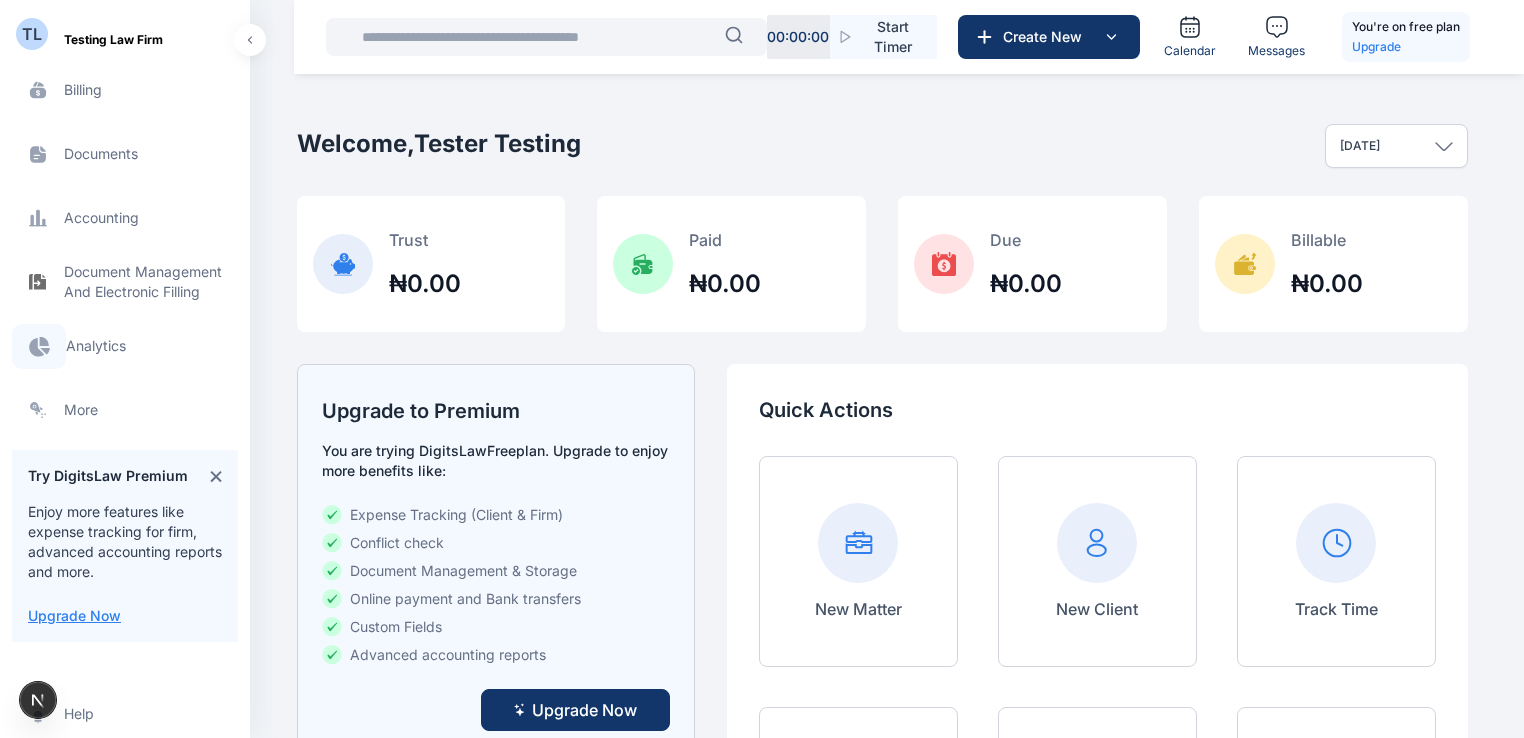 click at bounding box center [39, 346] 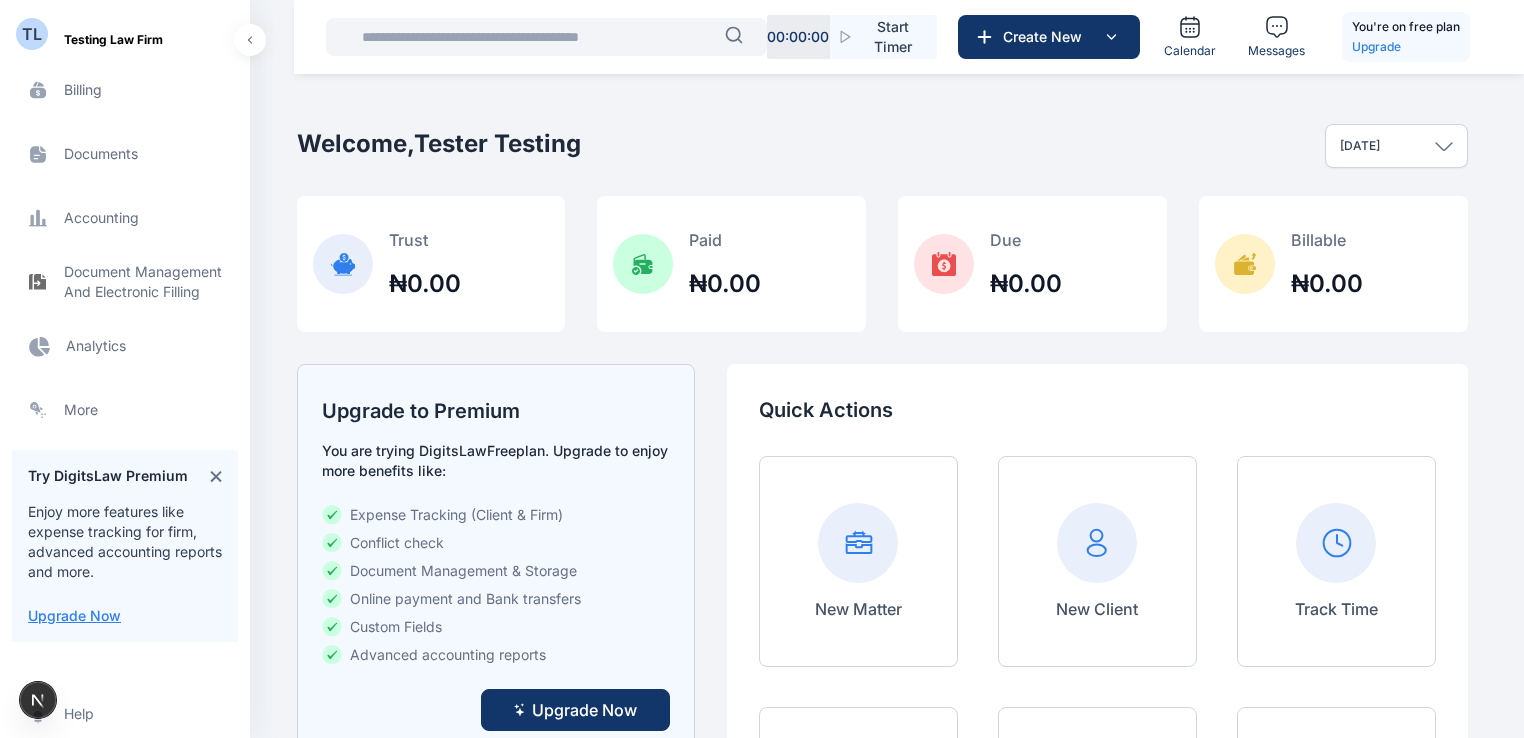 click on "Analytics Analytics Analytics" at bounding box center (125, 346) 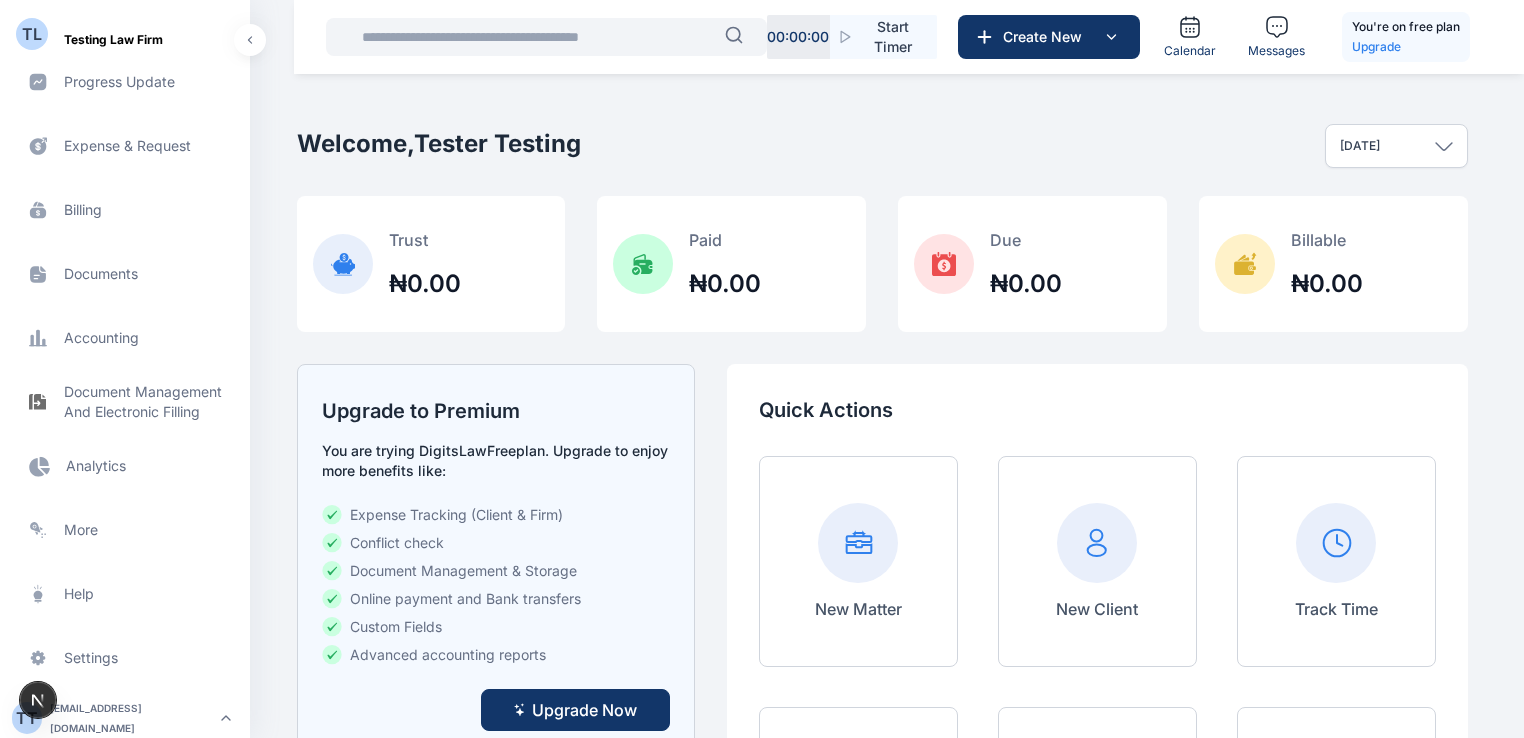 click on "Electronic Filling And Document management Document Management And Electronic Filling   Document Management And Electronic Filling" at bounding box center [125, 402] 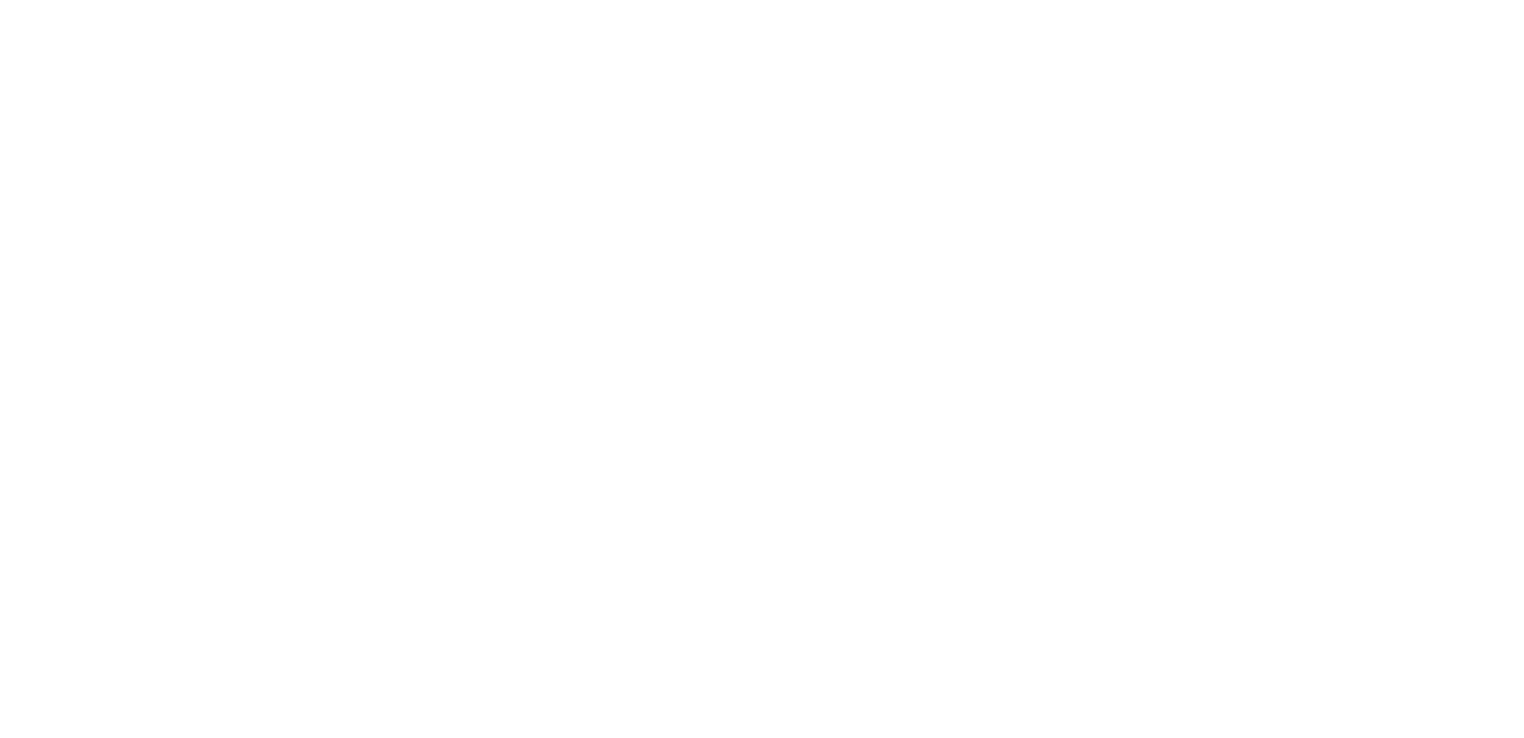 scroll, scrollTop: 0, scrollLeft: 0, axis: both 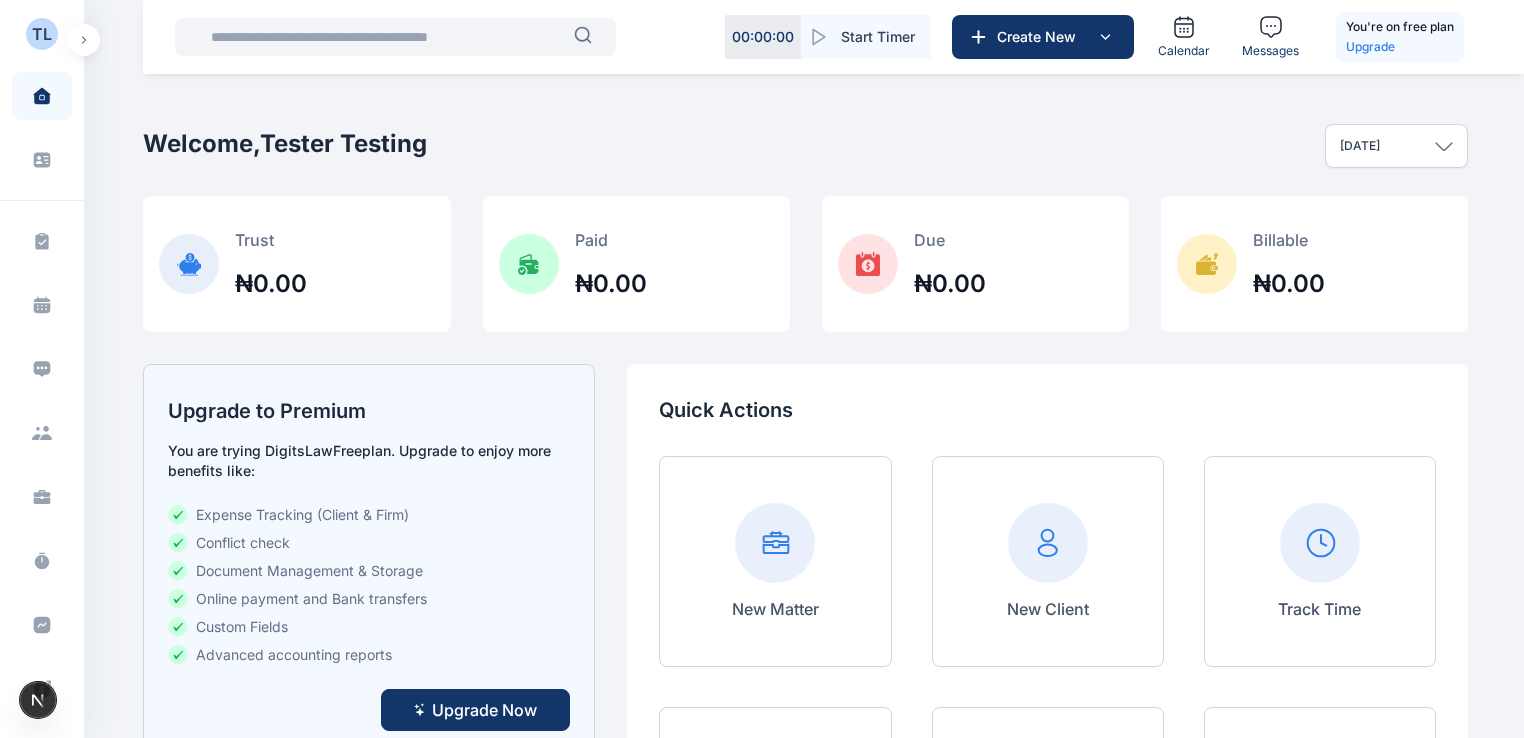 click at bounding box center (84, 40) 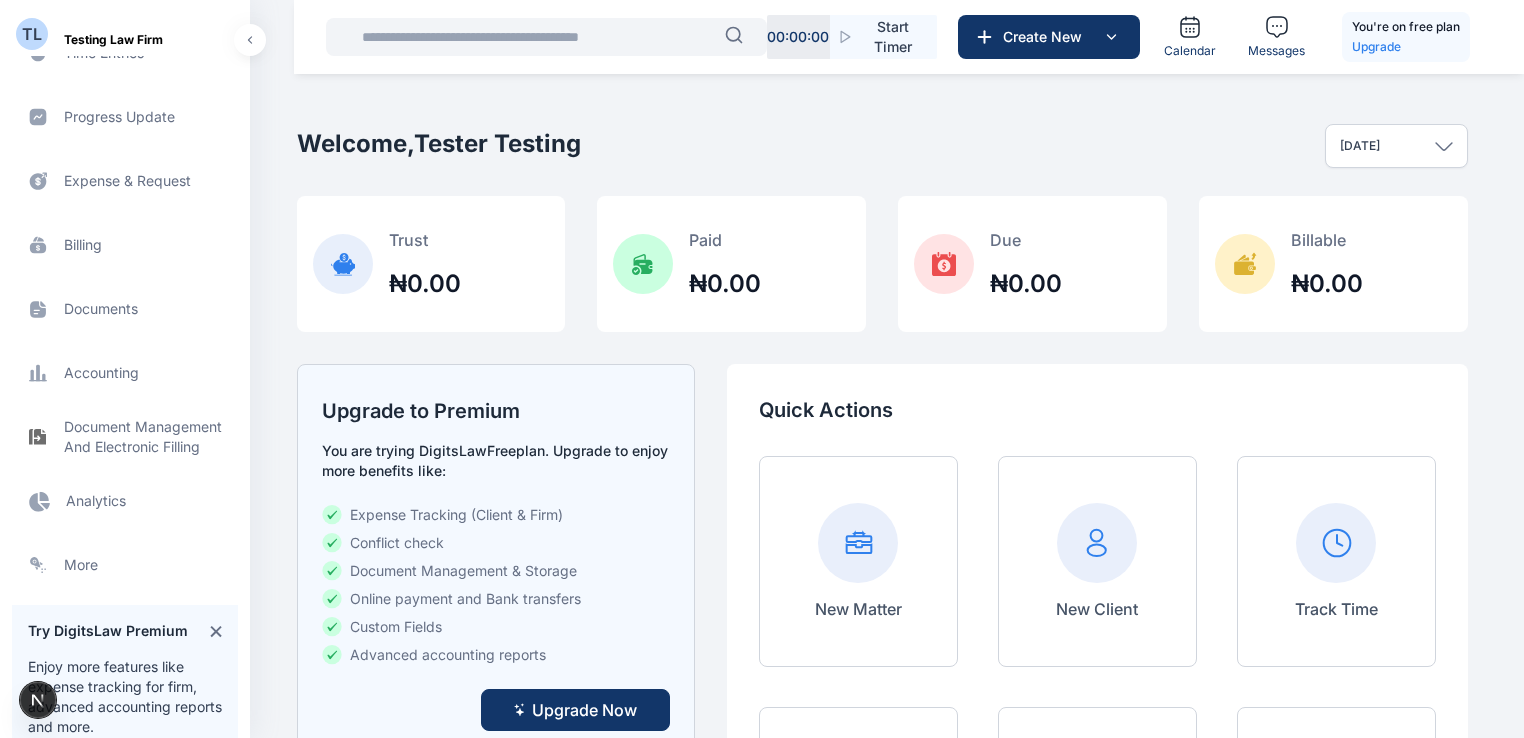 scroll, scrollTop: 511, scrollLeft: 0, axis: vertical 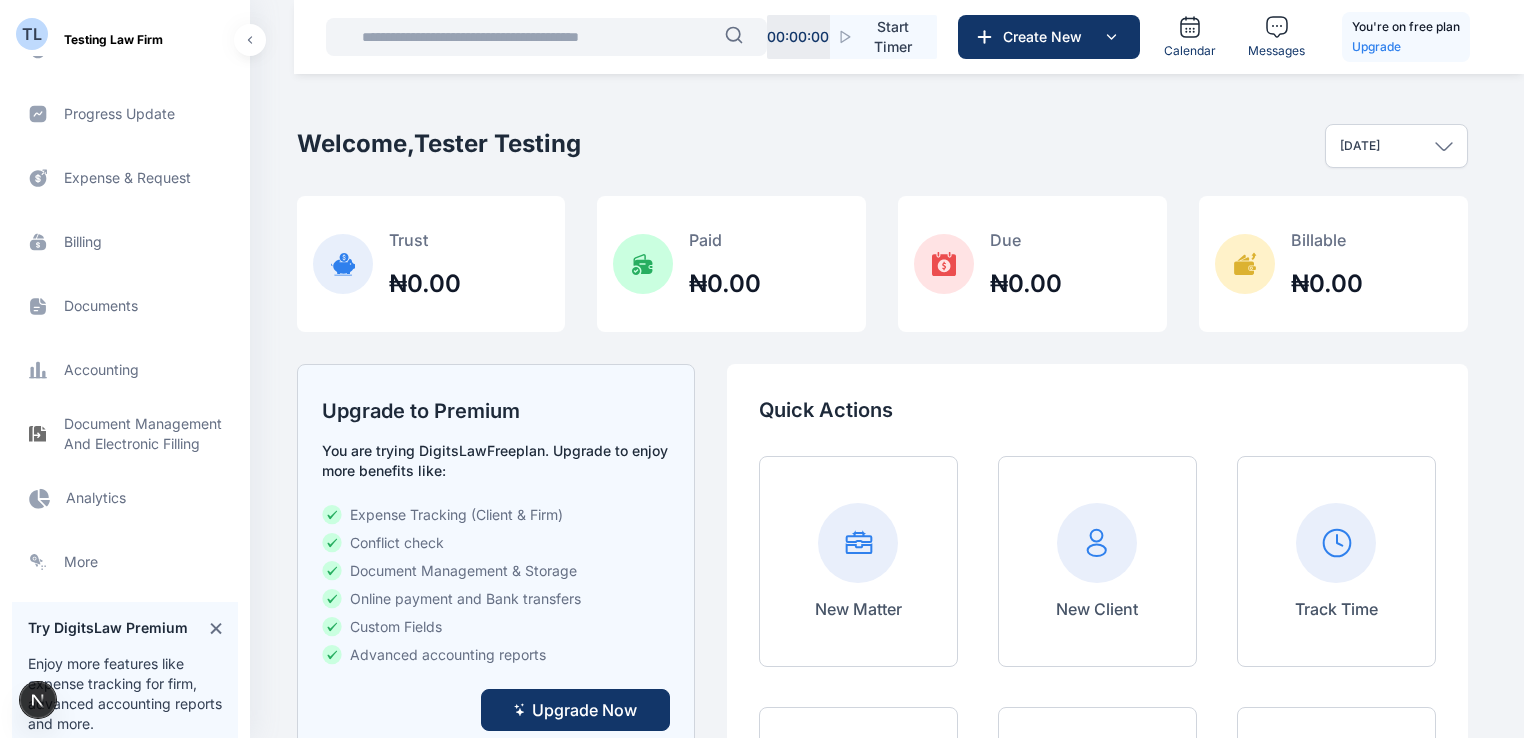 click on "Analytics Analytics Analytics" at bounding box center [125, 498] 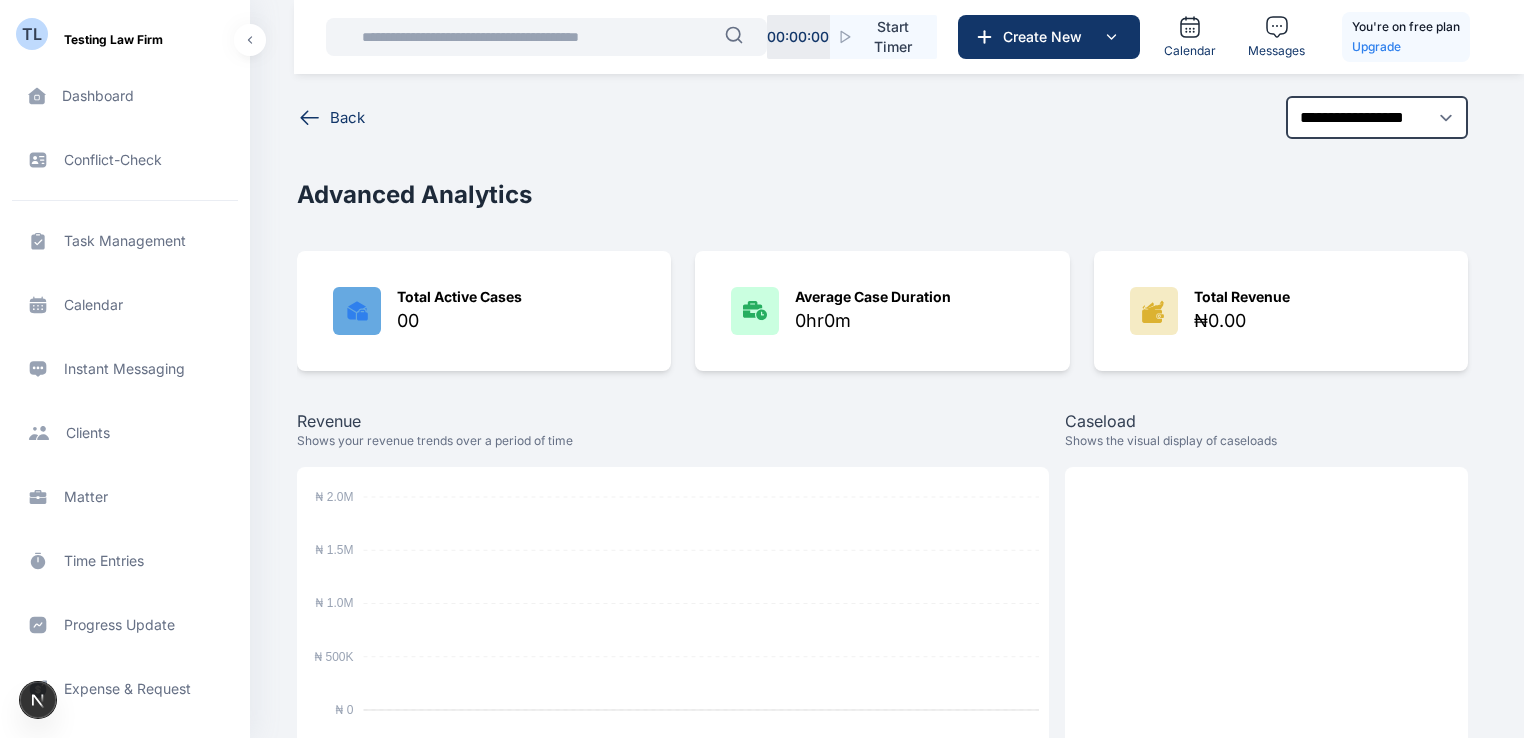 click on "**********" at bounding box center [882, 623] 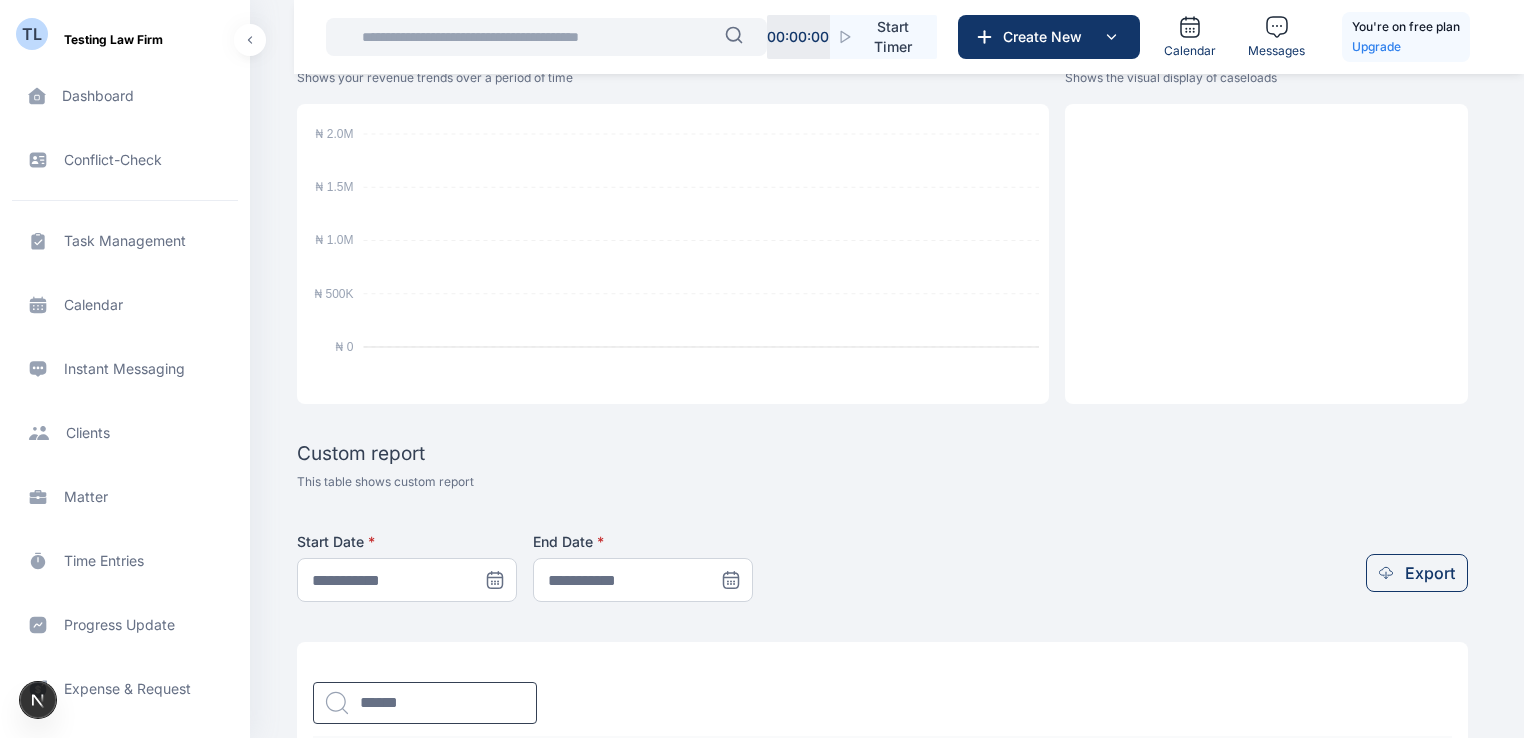 scroll, scrollTop: 369, scrollLeft: 0, axis: vertical 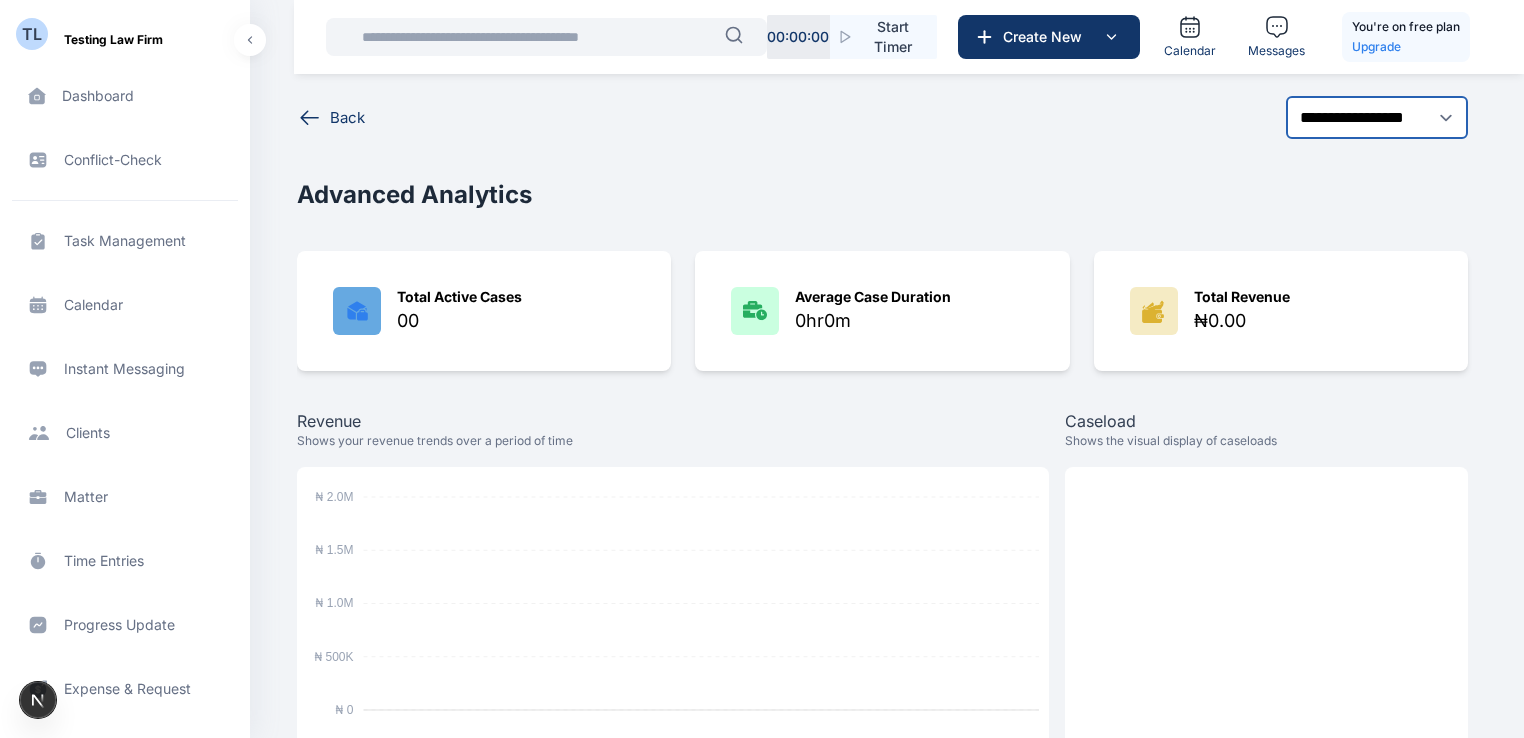 click on "**********" at bounding box center (1377, 117) 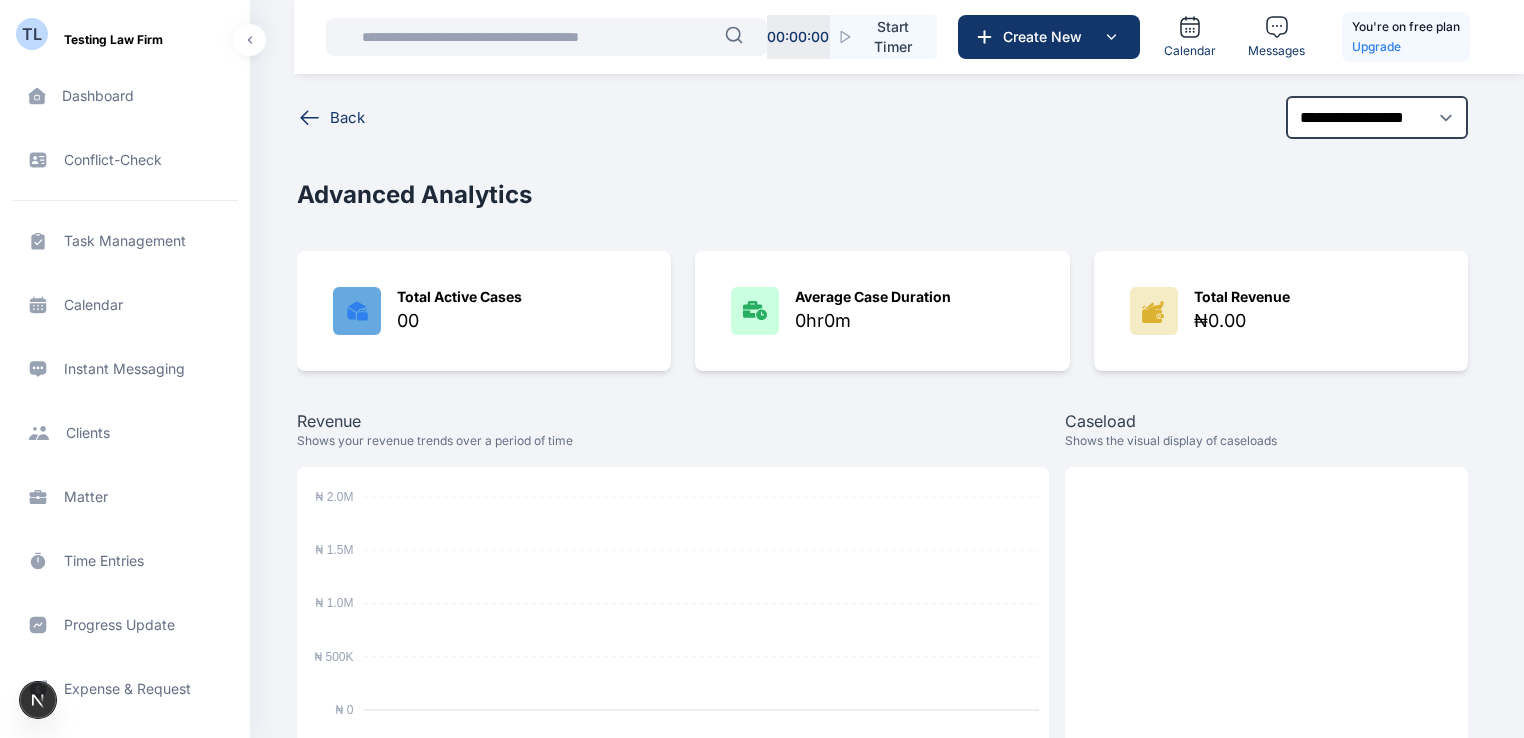 click on "**********" at bounding box center [882, 623] 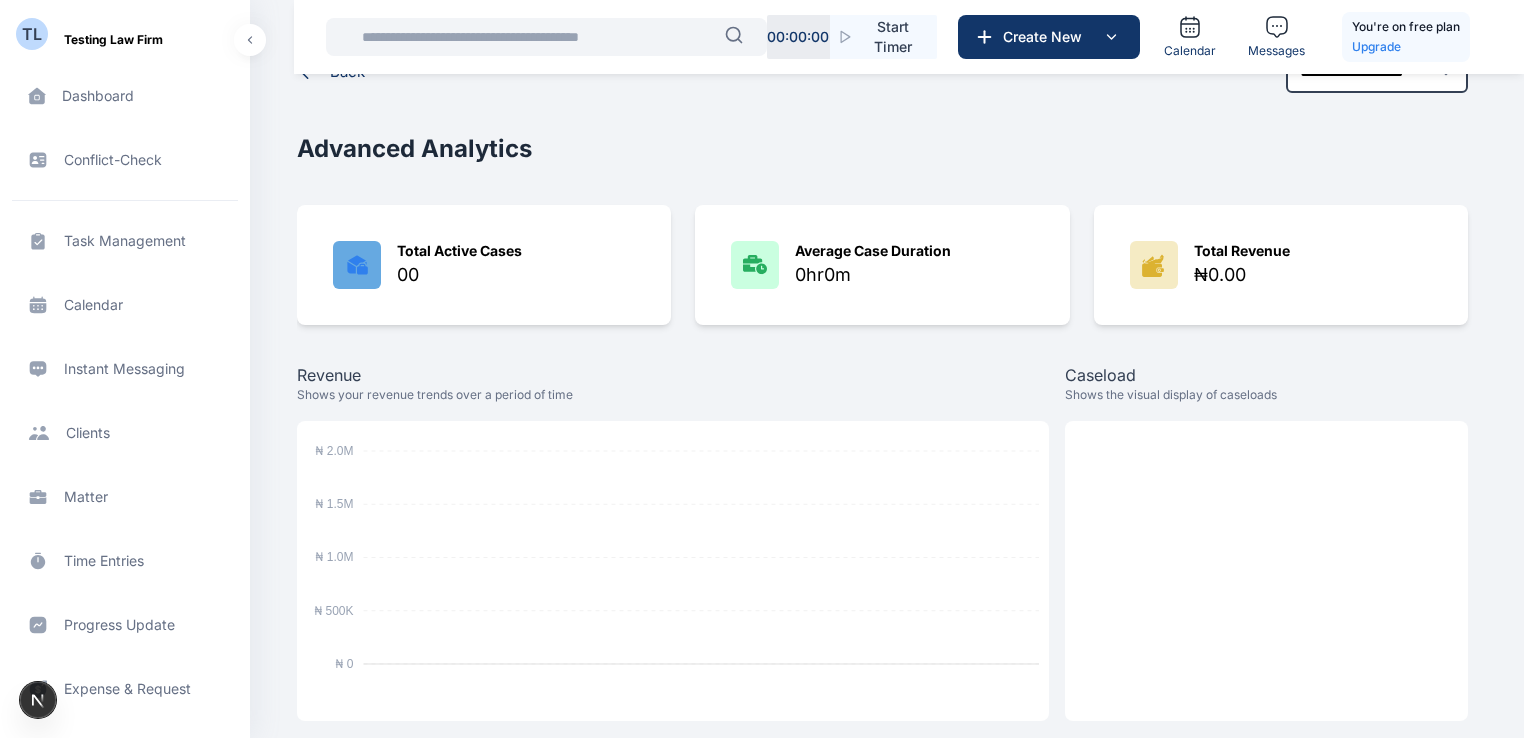 scroll, scrollTop: 0, scrollLeft: 0, axis: both 